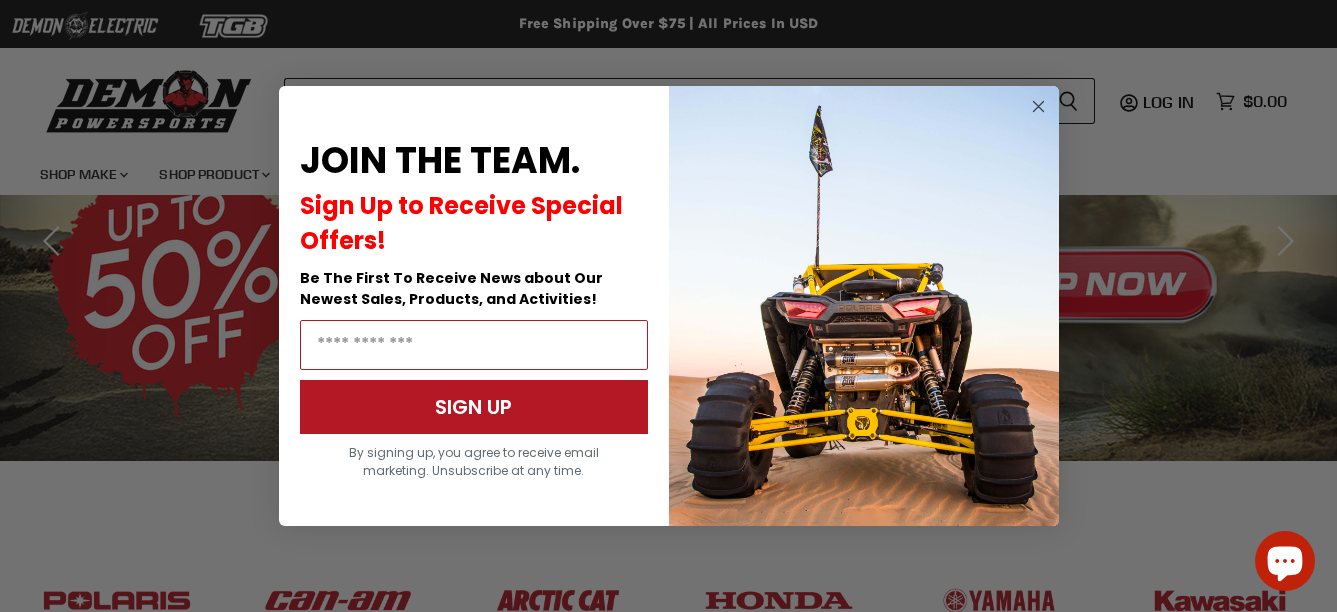 scroll, scrollTop: 200, scrollLeft: 0, axis: vertical 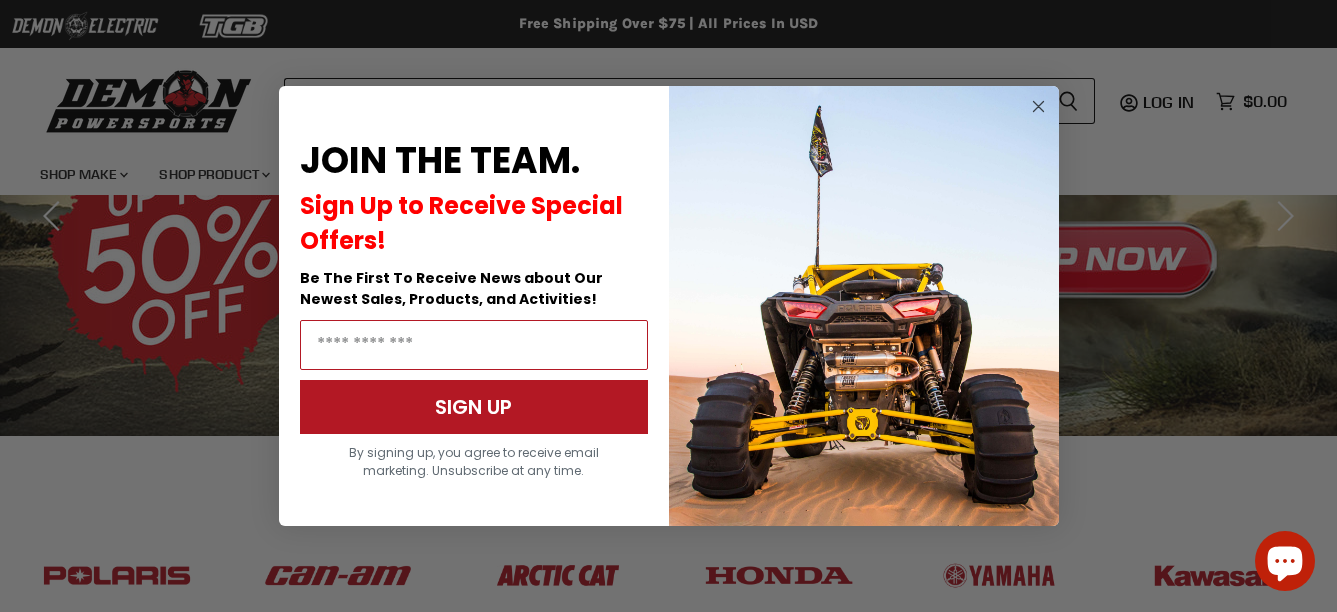 click 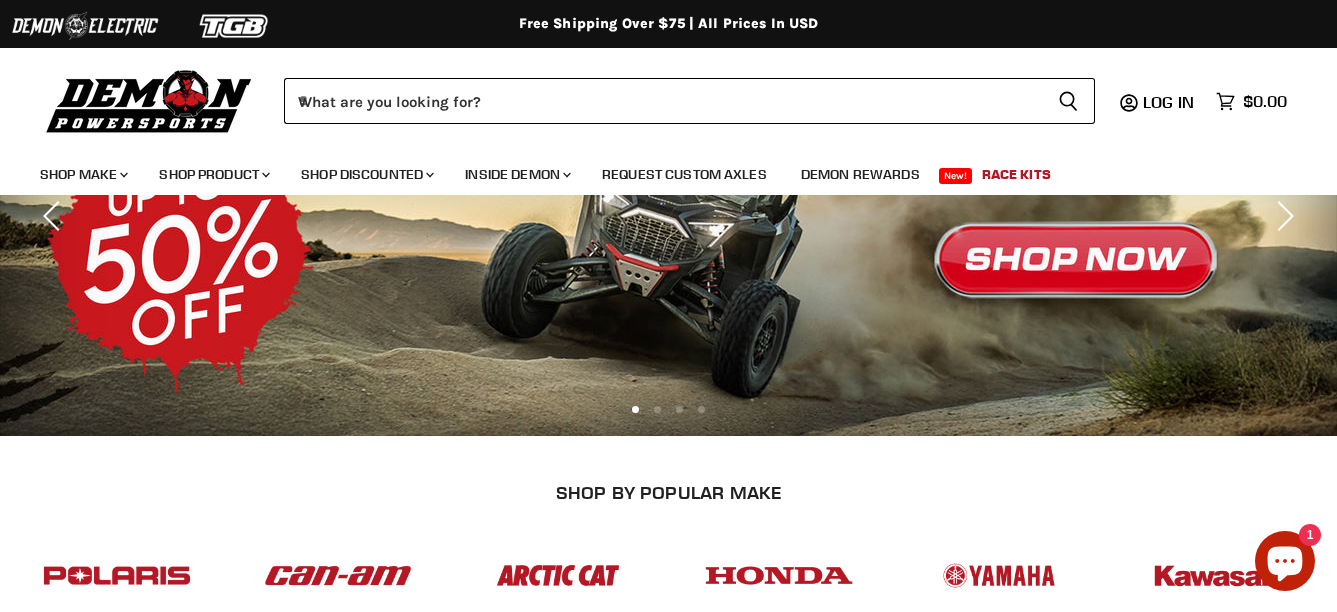scroll, scrollTop: 300, scrollLeft: 0, axis: vertical 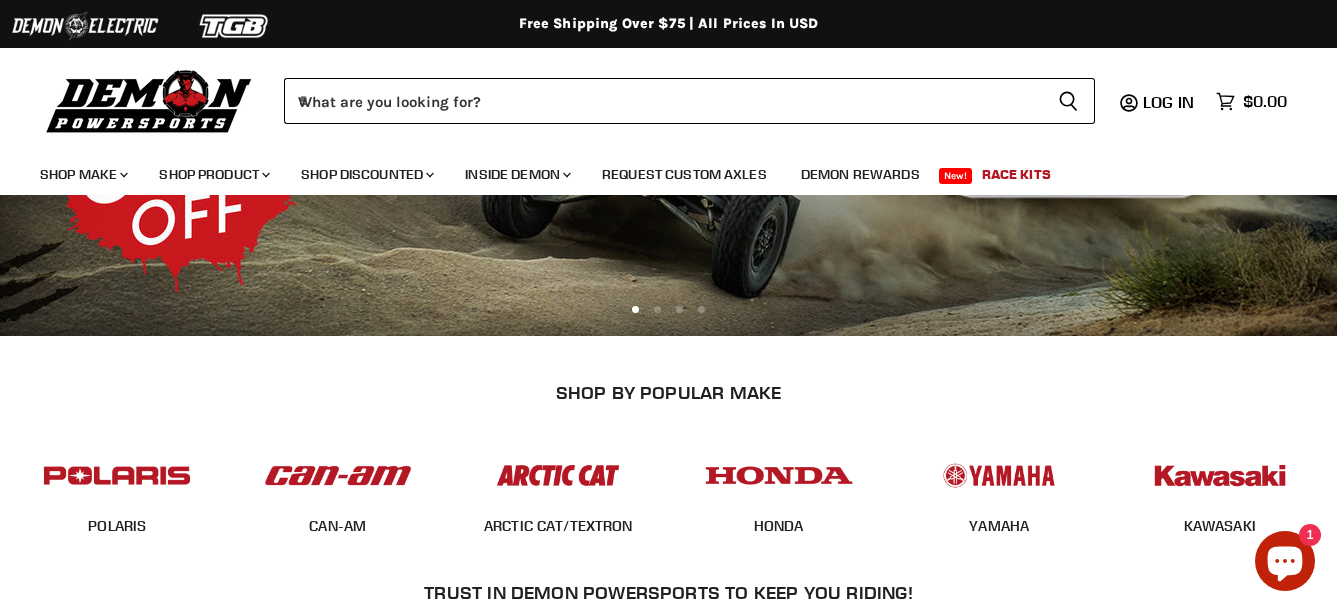 click at bounding box center (117, 475) 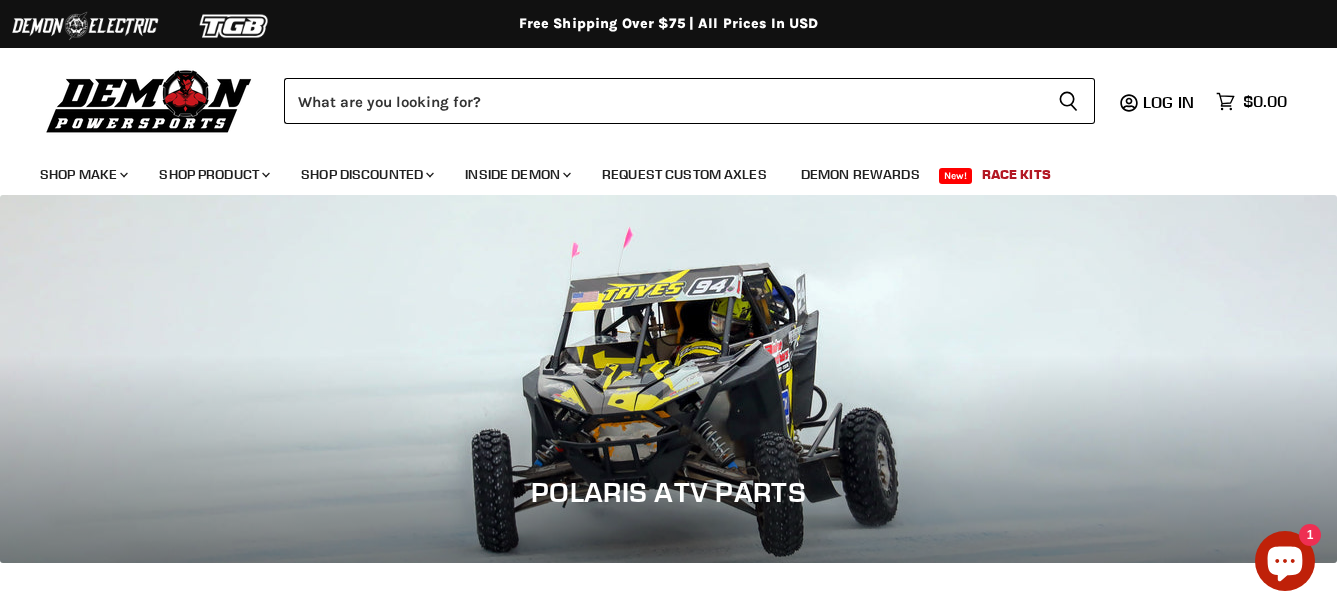 scroll, scrollTop: 0, scrollLeft: 0, axis: both 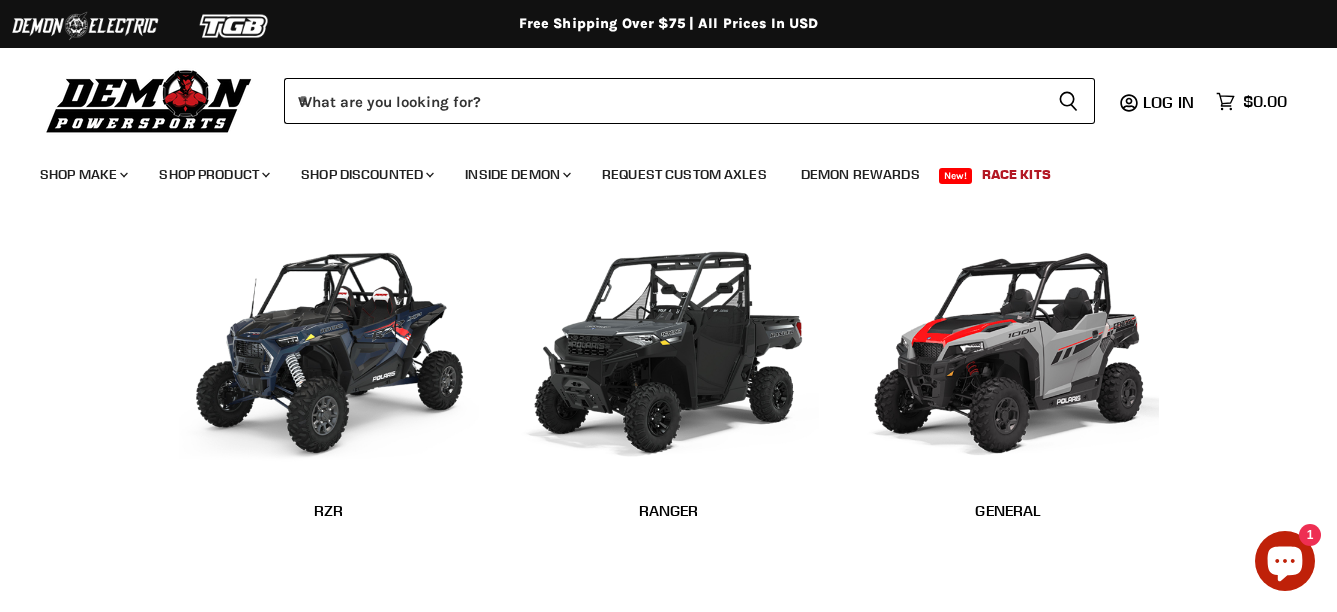 click at bounding box center [329, 348] 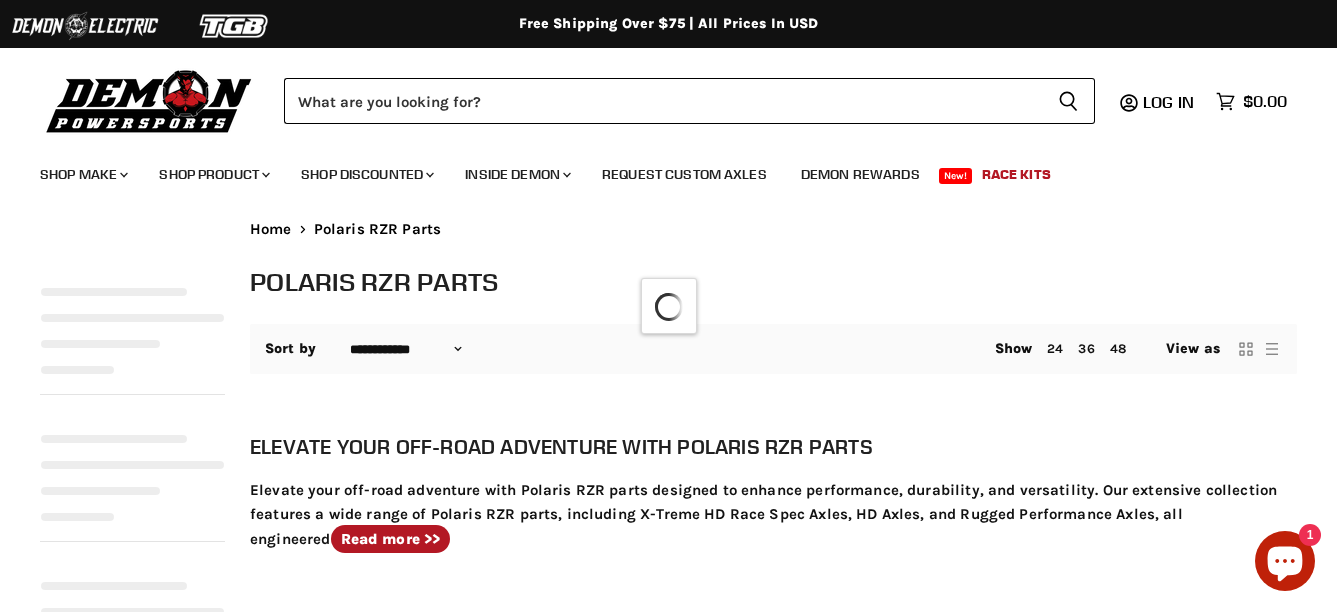 select on "**********" 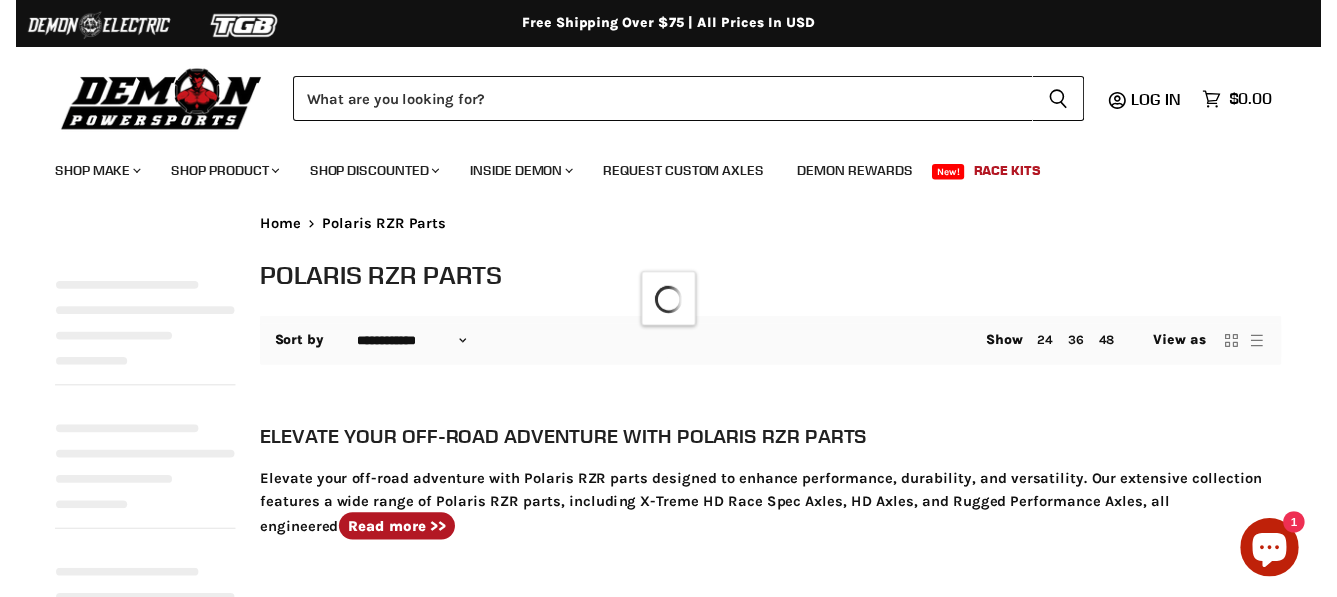 scroll, scrollTop: 0, scrollLeft: 0, axis: both 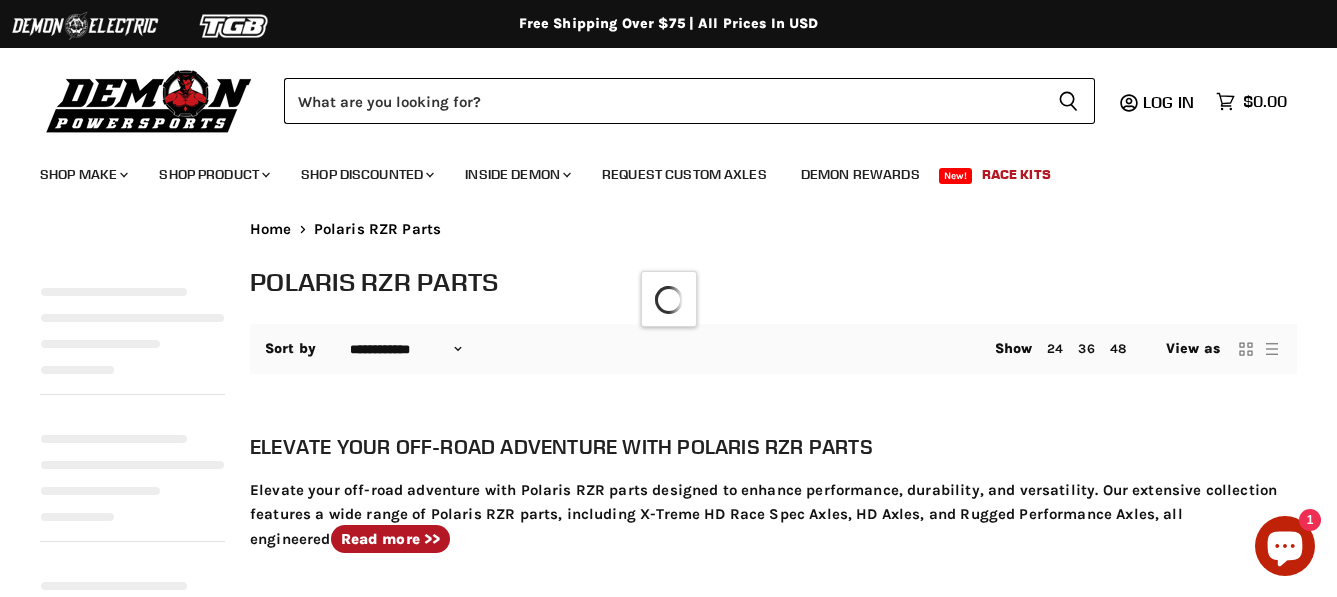 select on "**********" 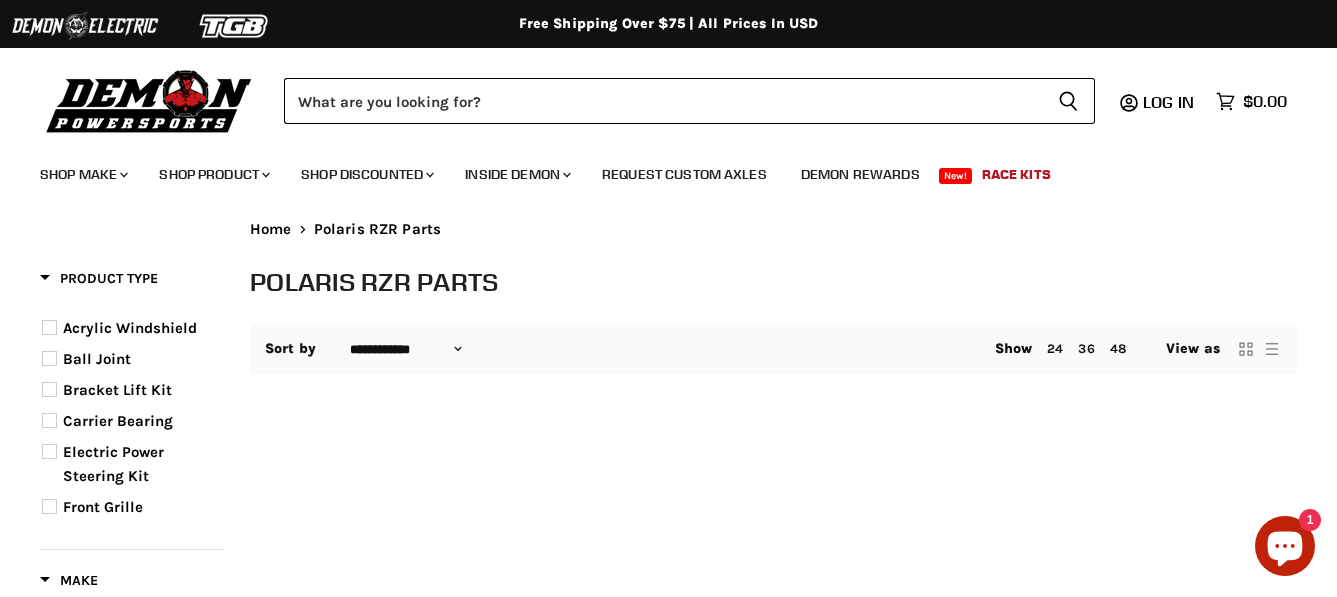 scroll, scrollTop: 0, scrollLeft: 0, axis: both 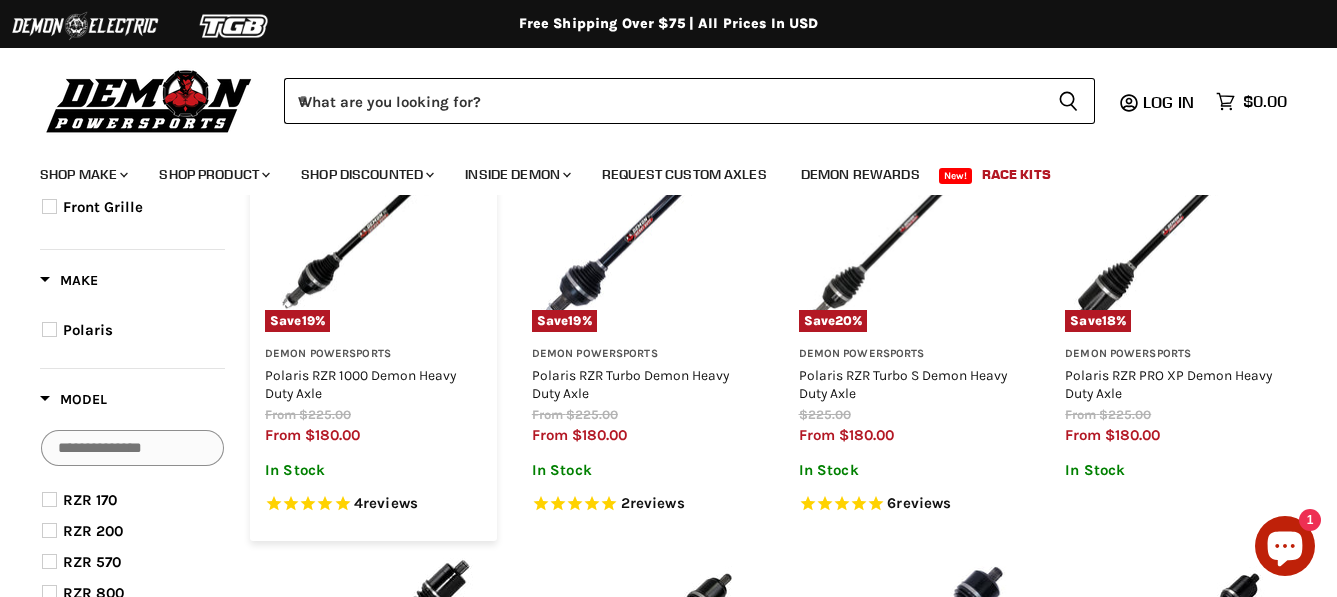 click on "Demon Powersports" at bounding box center [373, 354] 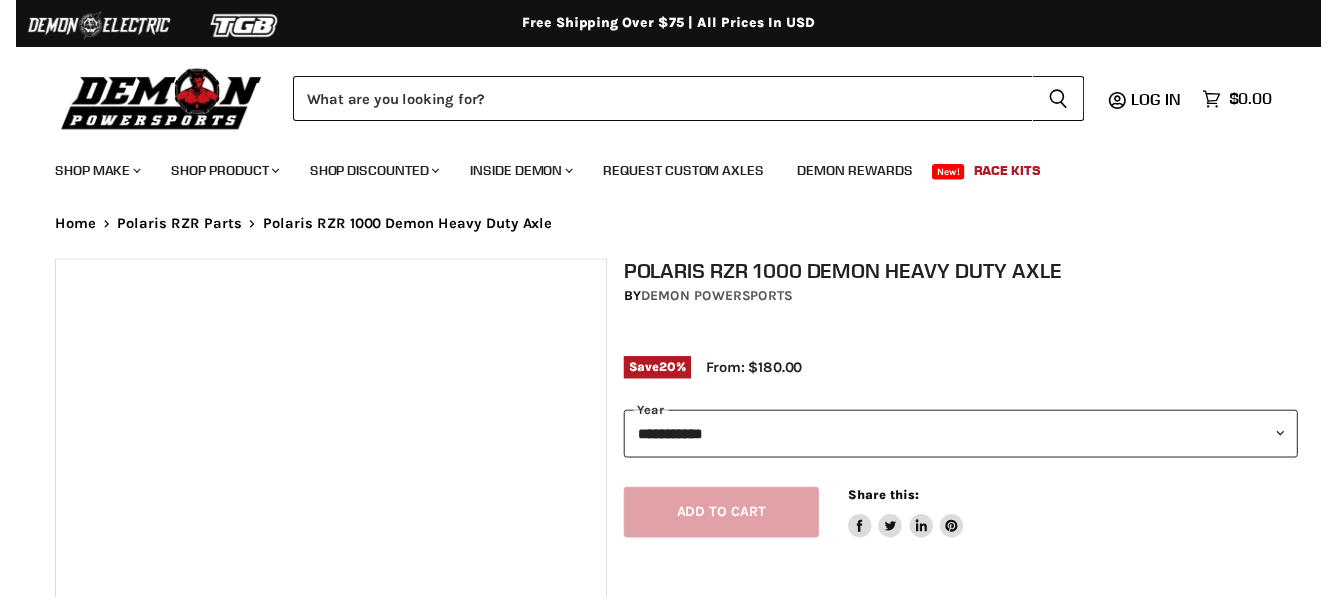 scroll, scrollTop: 0, scrollLeft: 0, axis: both 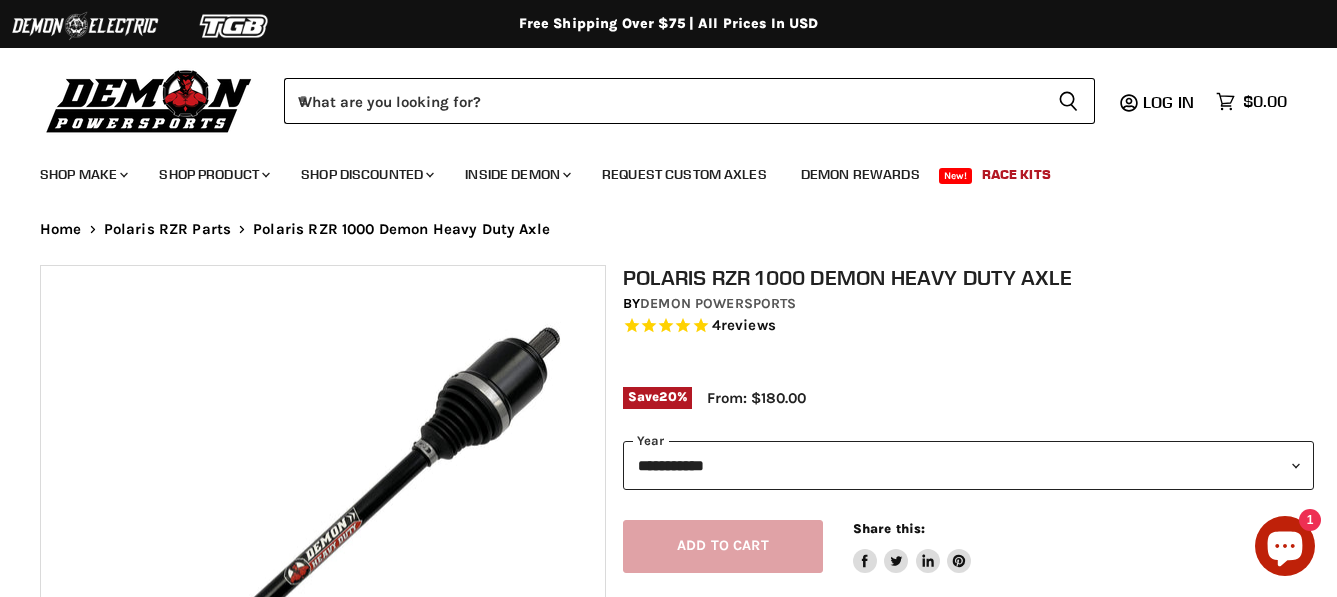 select on "******" 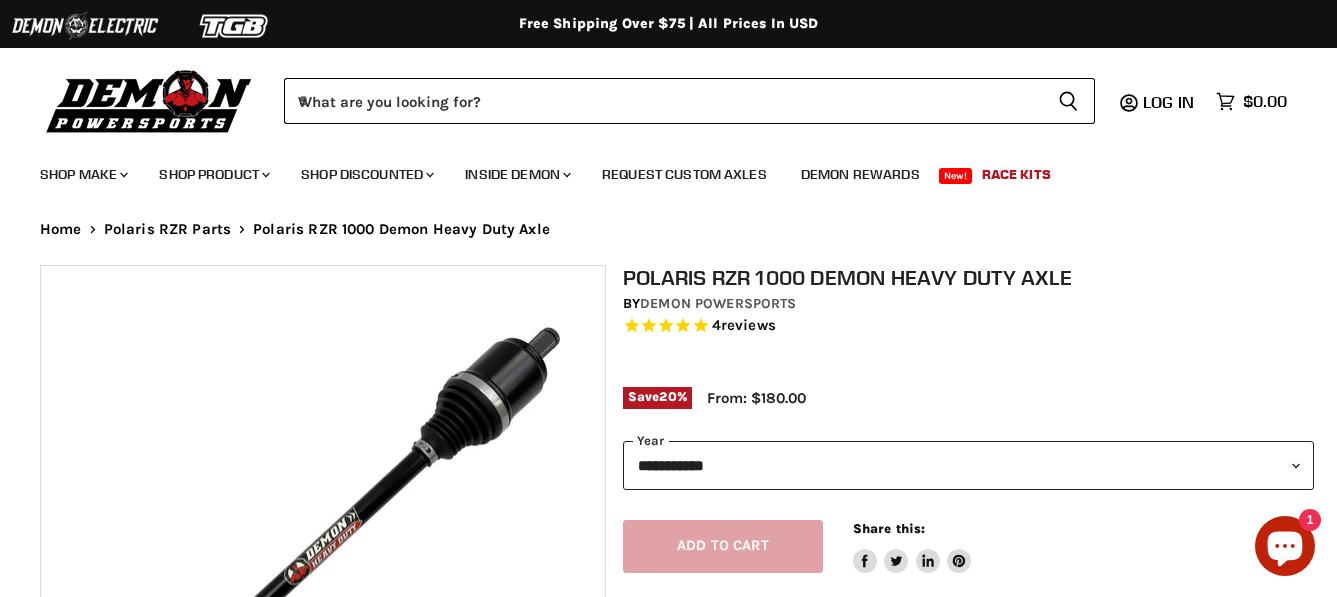 scroll, scrollTop: 0, scrollLeft: 0, axis: both 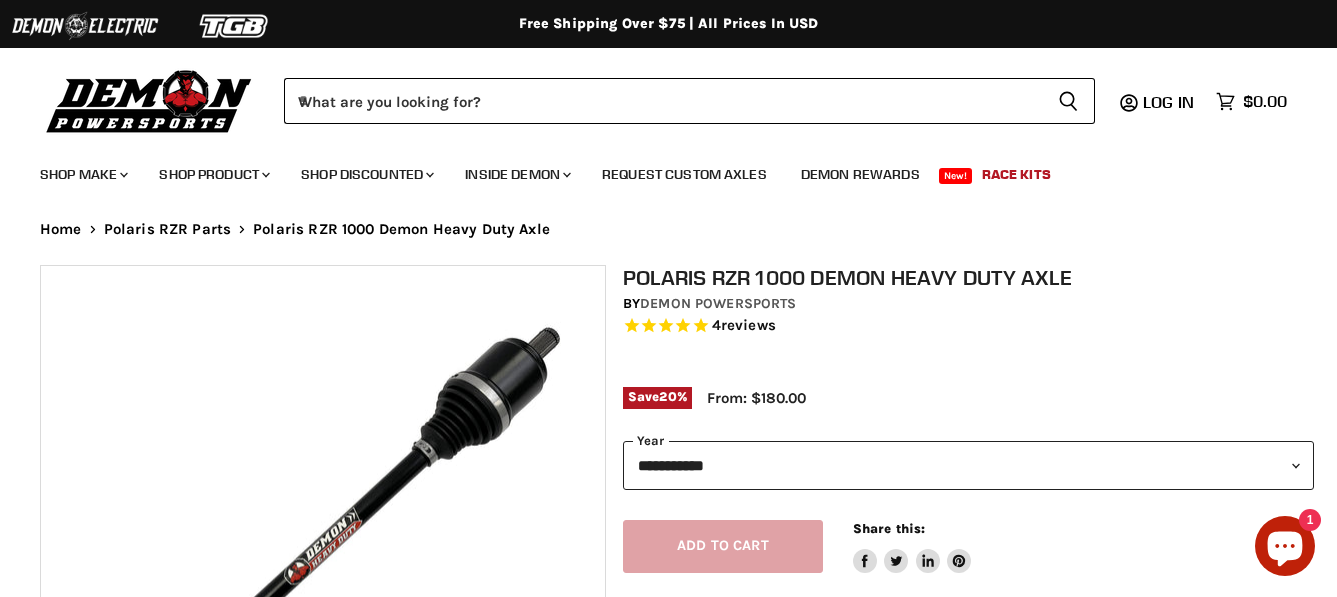 click on "**********" at bounding box center [968, 465] 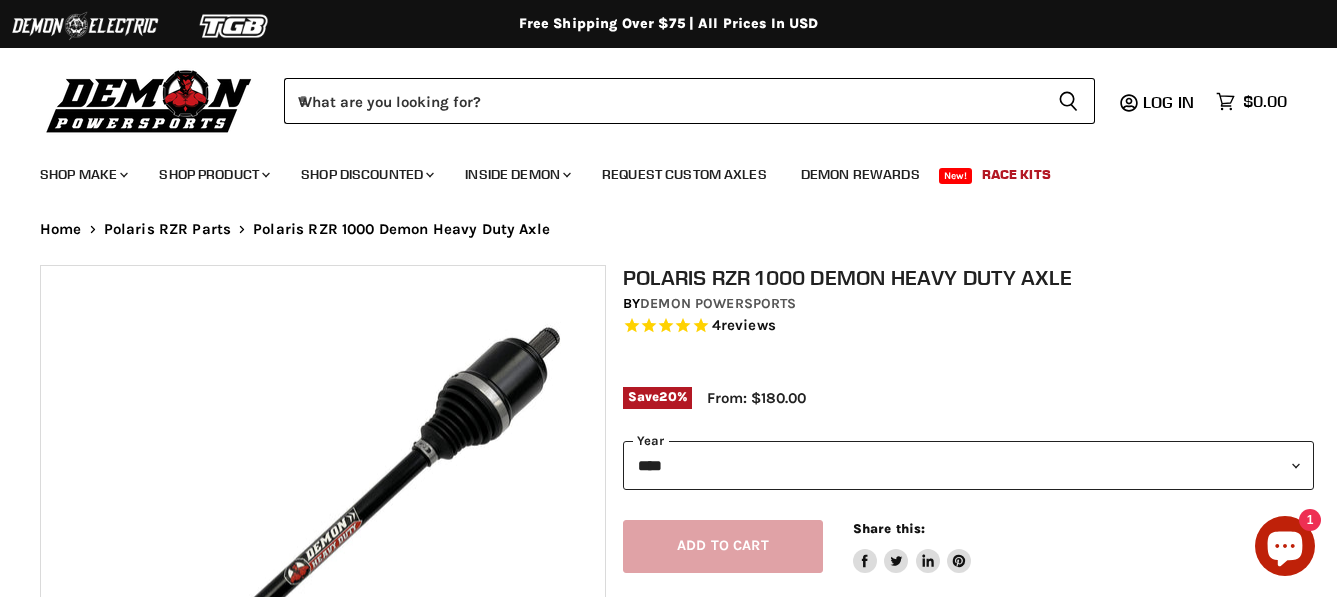 click on "**********" at bounding box center (968, 465) 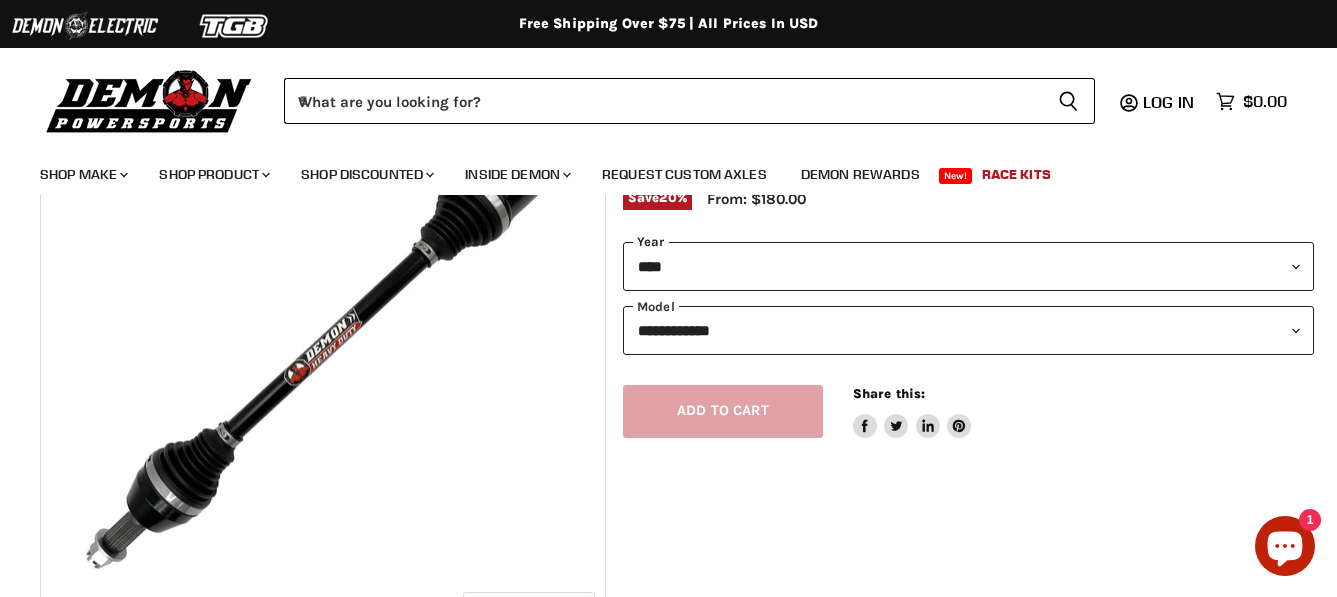 scroll, scrollTop: 200, scrollLeft: 0, axis: vertical 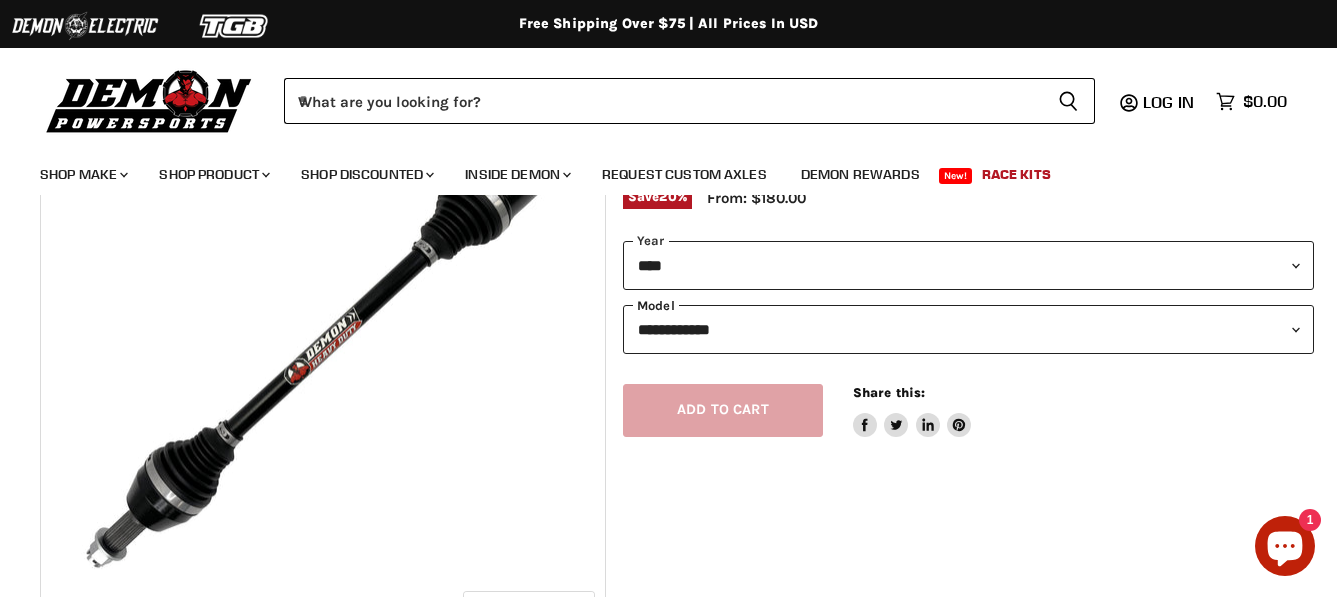 click on "**********" at bounding box center [968, 329] 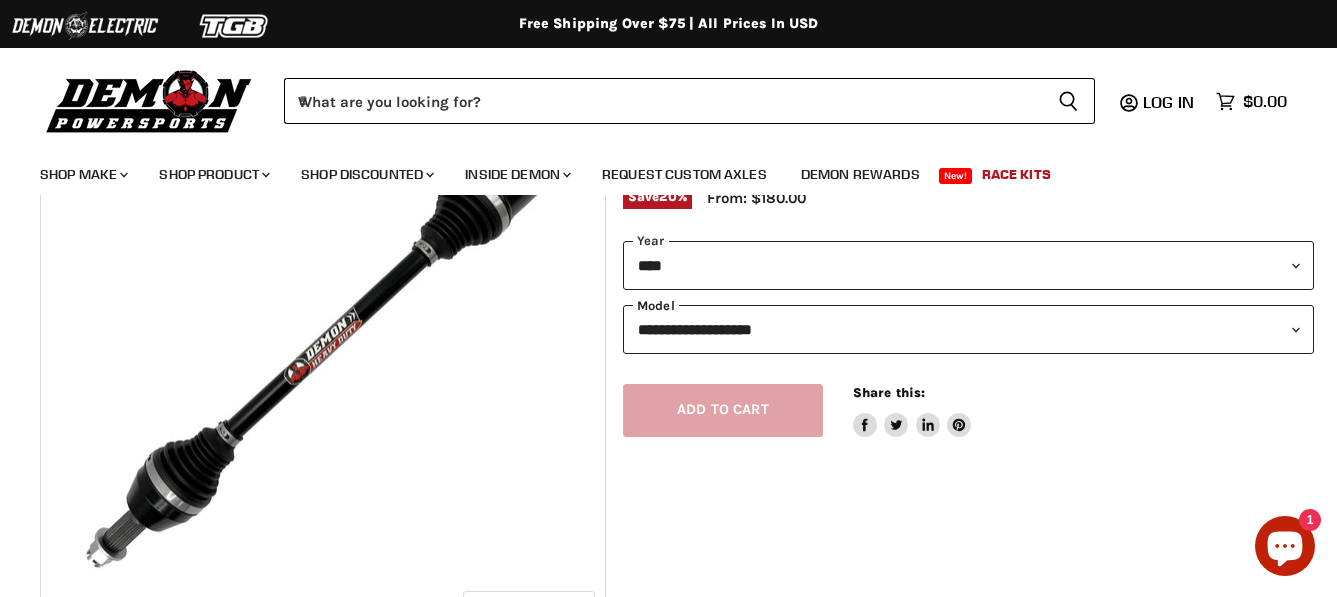 click on "**********" at bounding box center [968, 329] 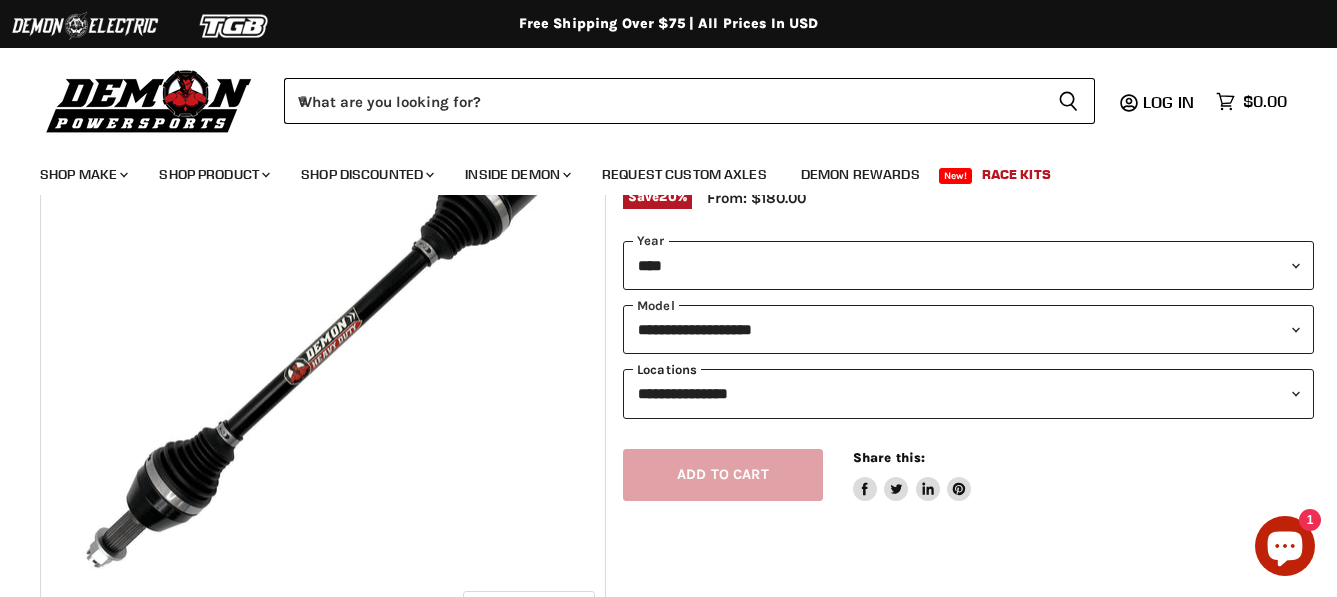 click on "**********" at bounding box center [968, 393] 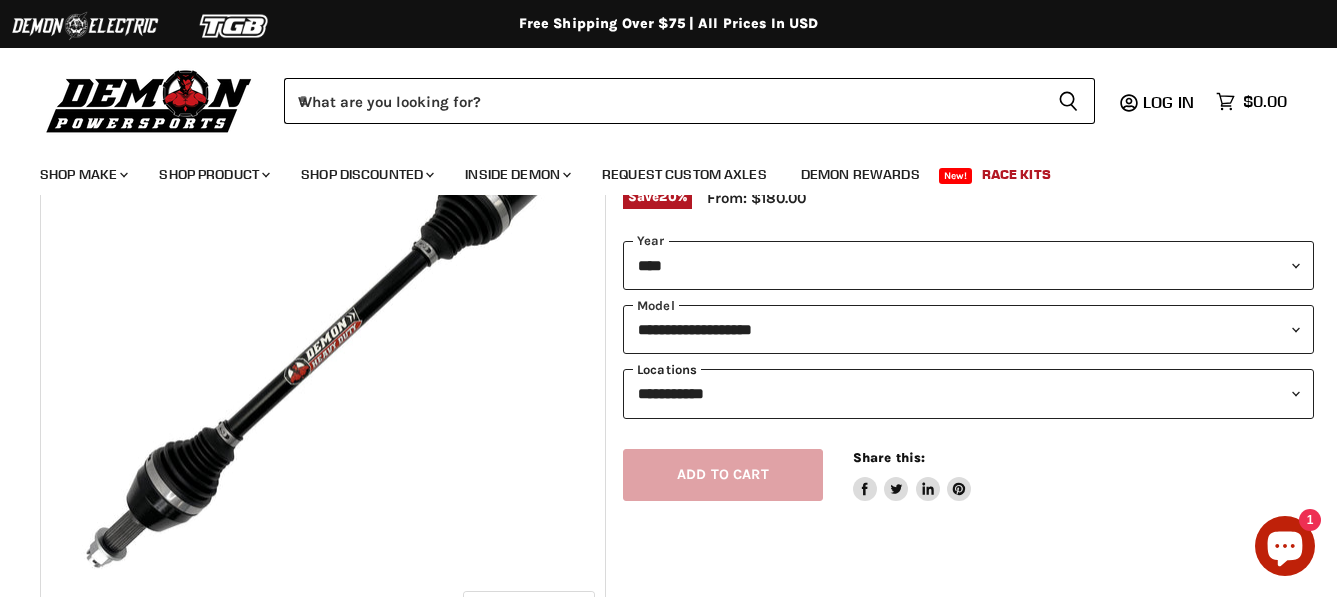 click on "**********" at bounding box center [968, 393] 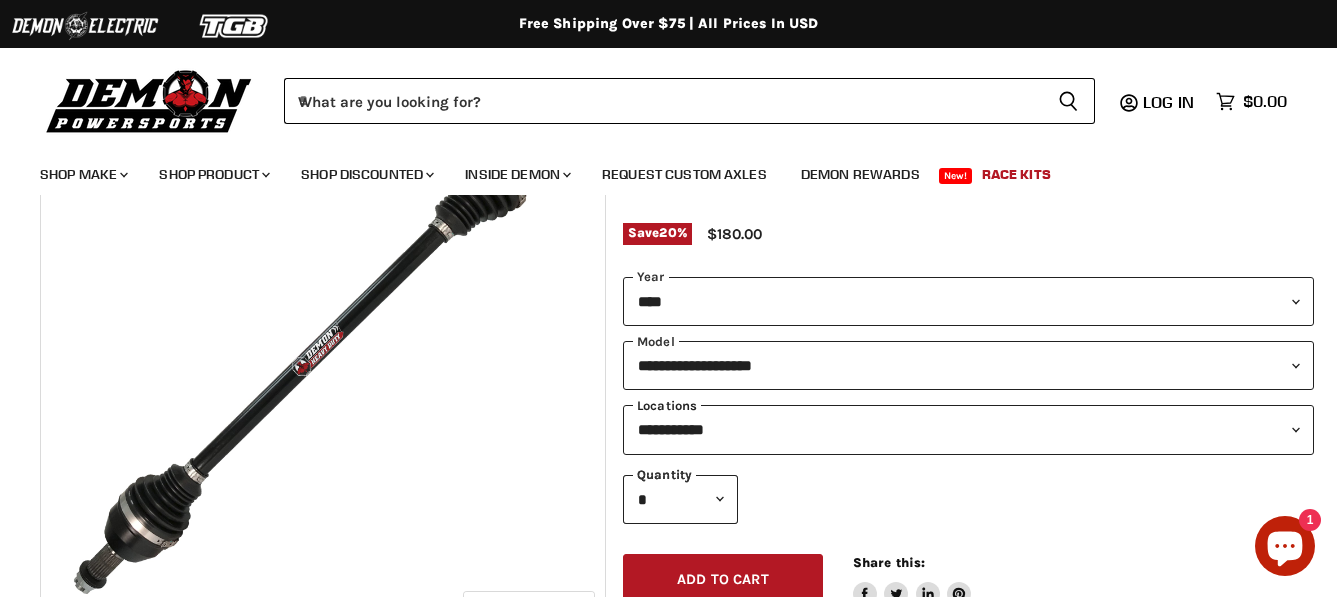 click on "**********" at bounding box center (968, 429) 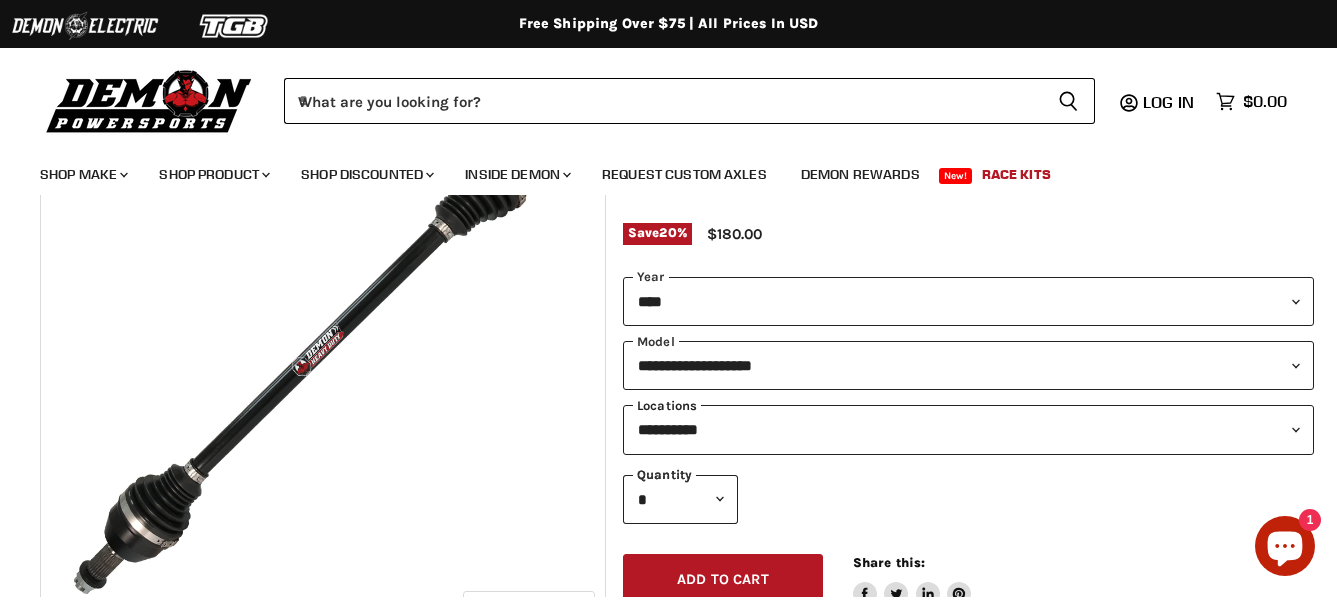 click on "**********" at bounding box center (968, 429) 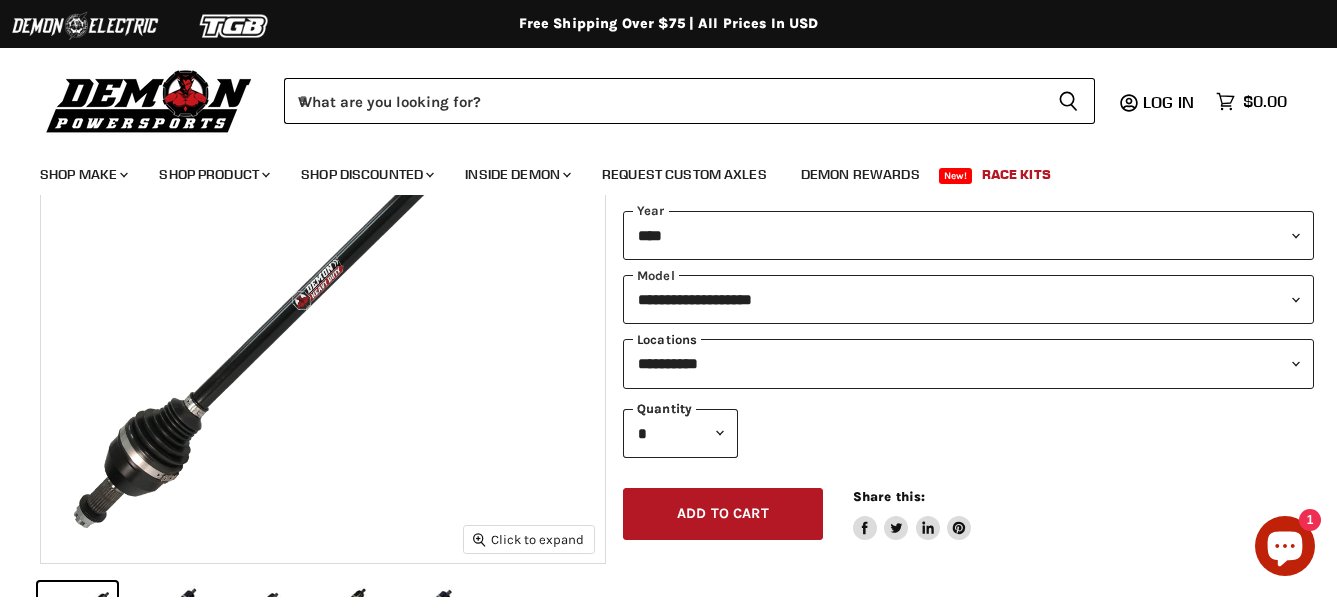 scroll, scrollTop: 300, scrollLeft: 0, axis: vertical 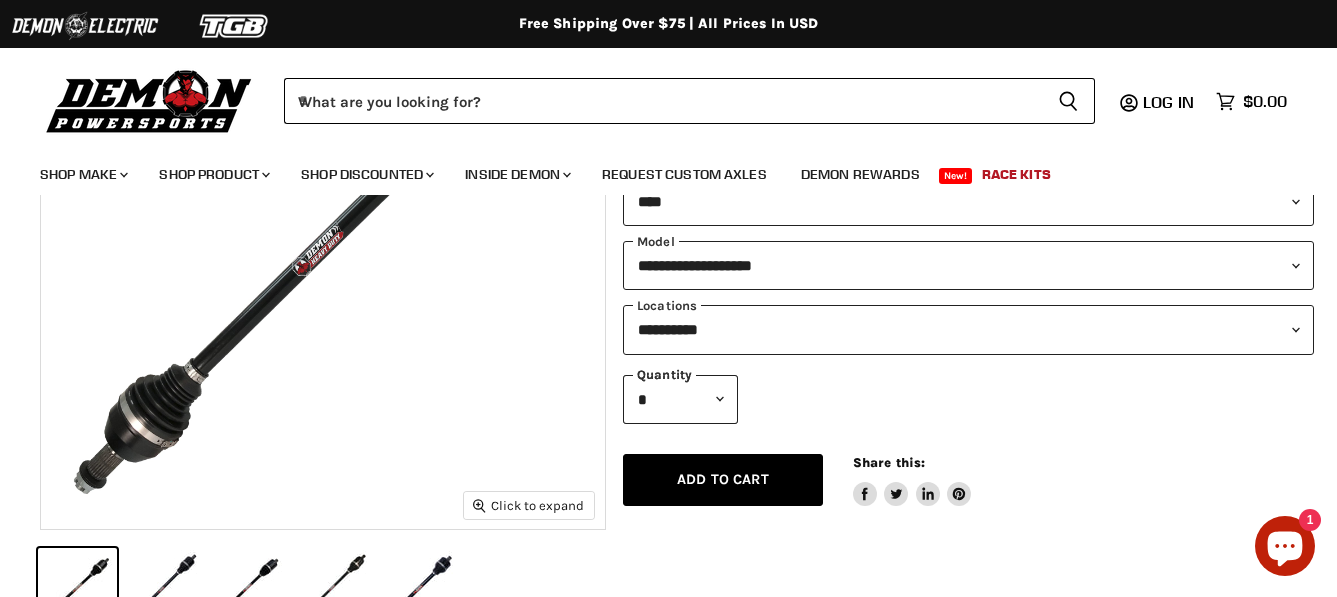 click on "Add to cart" at bounding box center [723, 479] 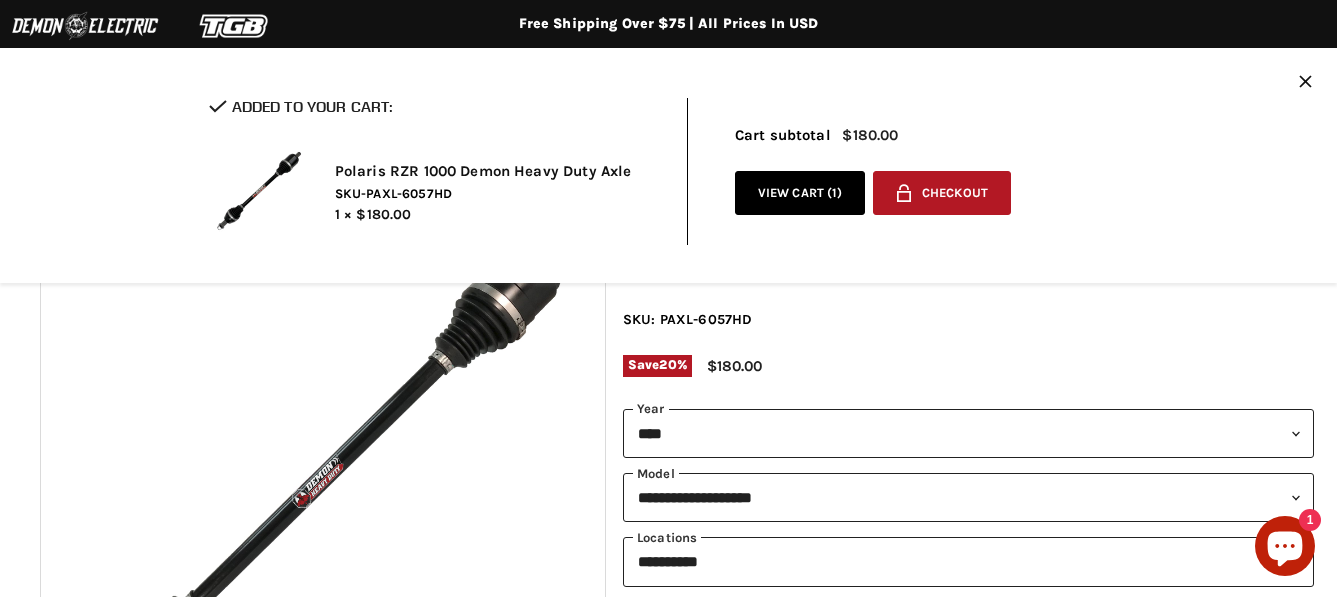 scroll, scrollTop: 100, scrollLeft: 0, axis: vertical 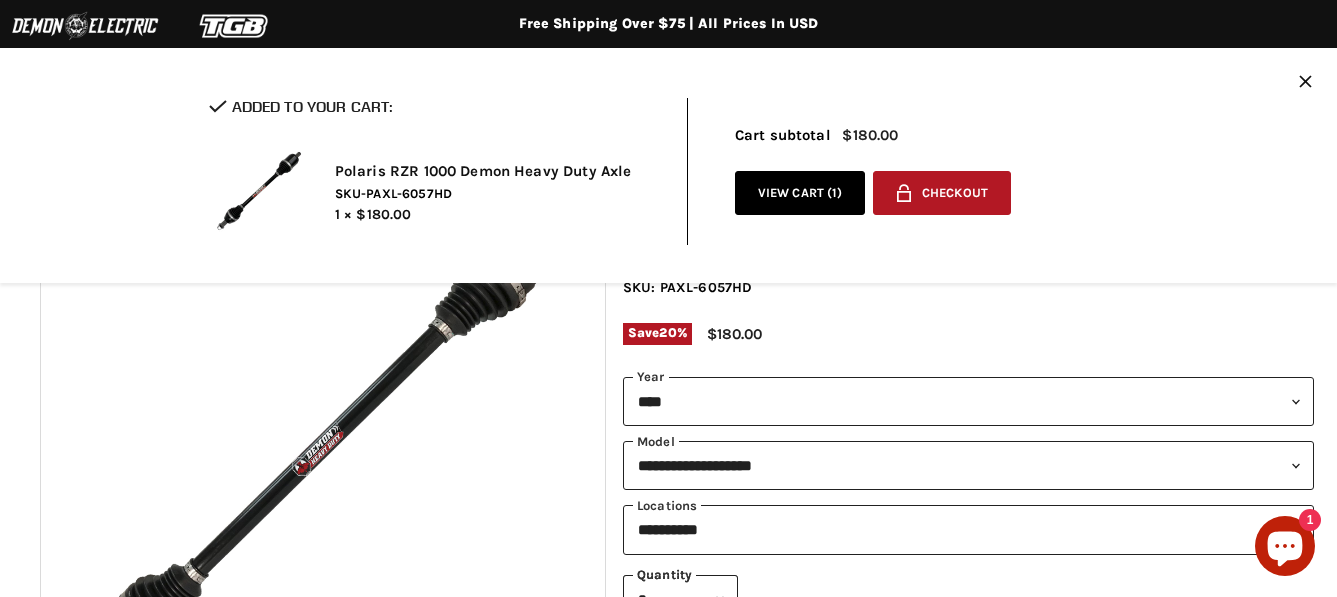 click on "View cart ( 1 )" at bounding box center [800, 193] 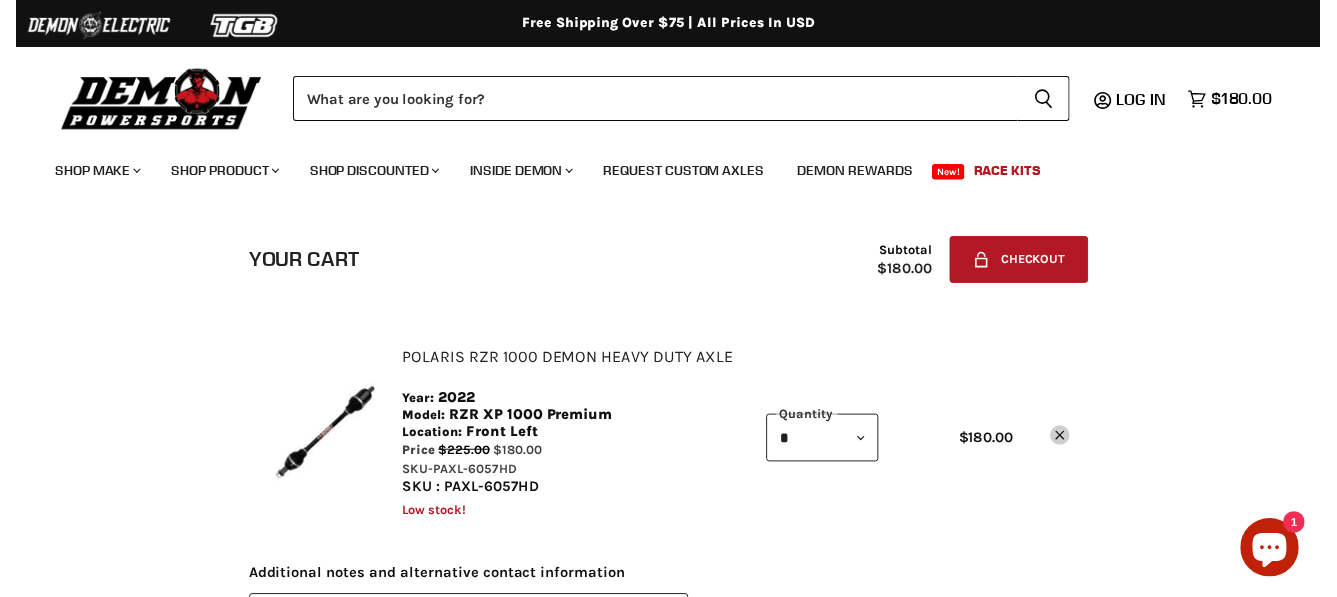 scroll, scrollTop: 0, scrollLeft: 0, axis: both 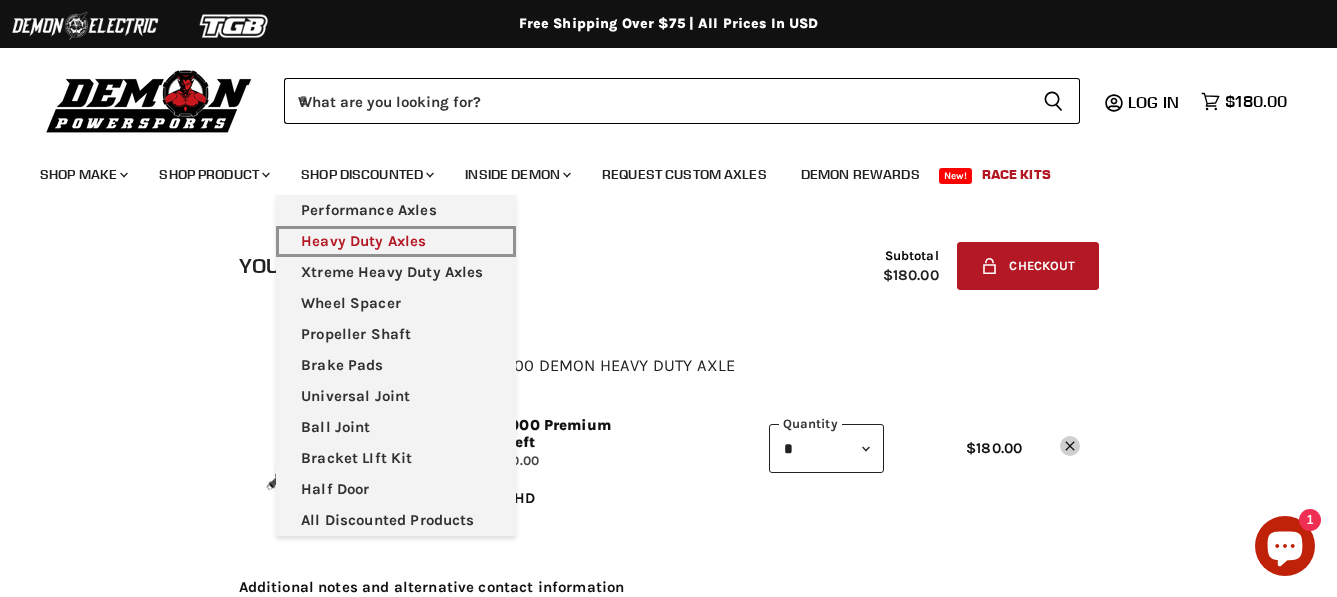 click on "Heavy Duty Axles" at bounding box center [396, 241] 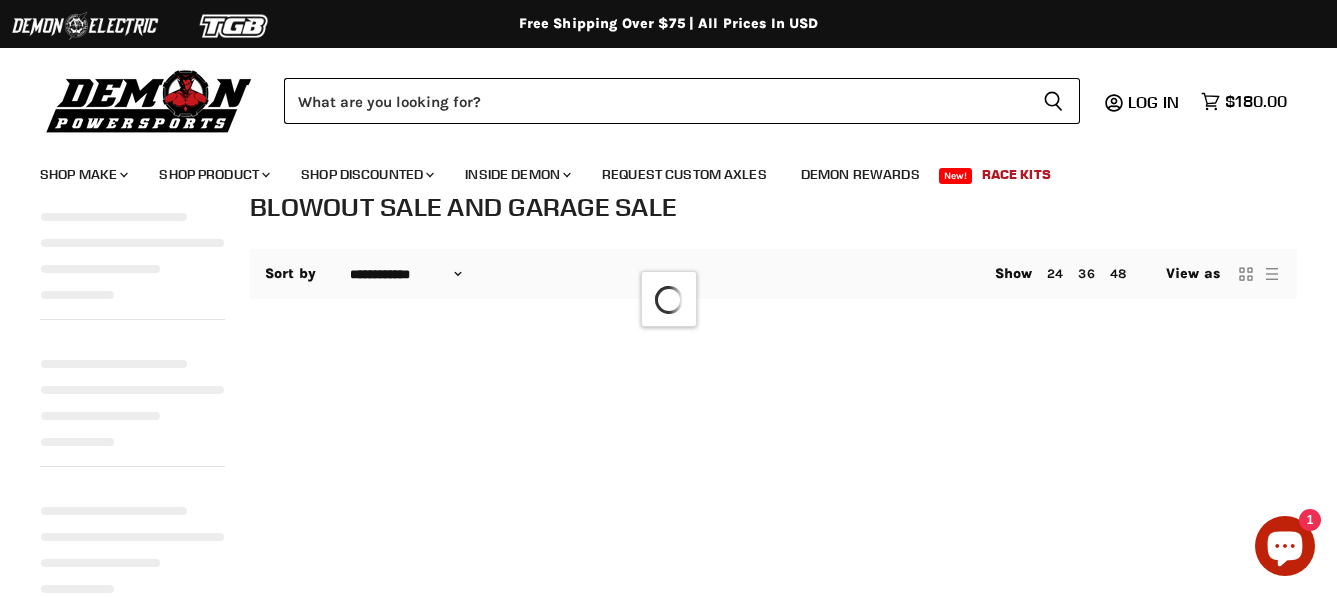 select on "**********" 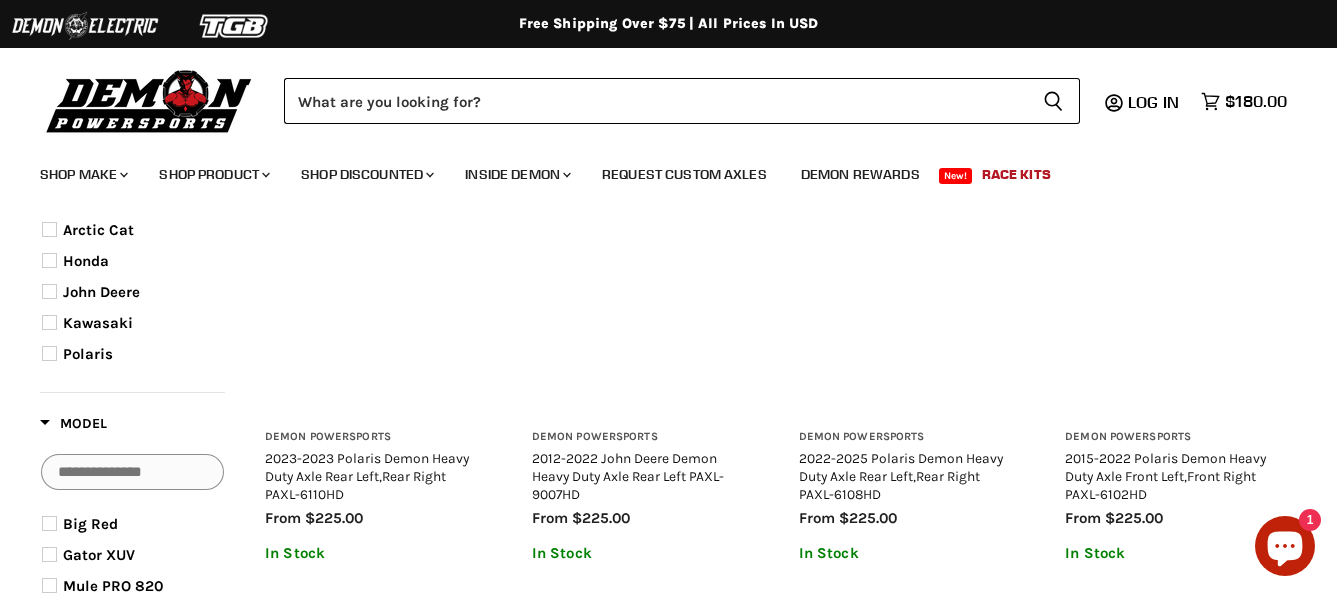scroll, scrollTop: 300, scrollLeft: 0, axis: vertical 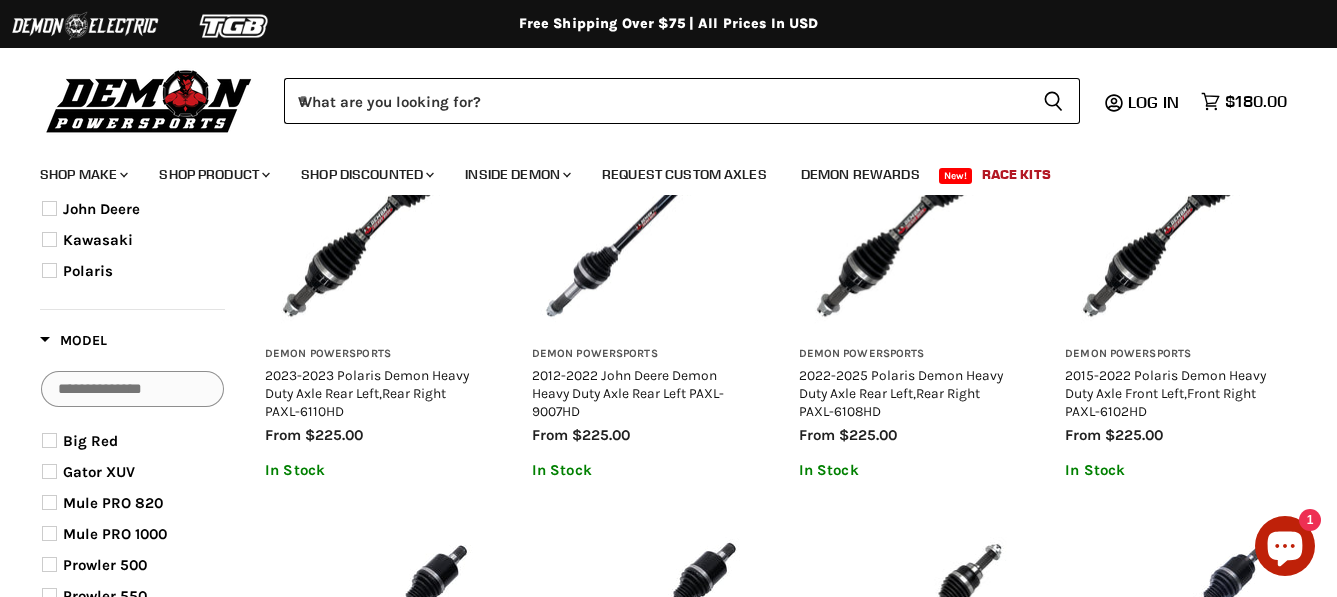 drag, startPoint x: 52, startPoint y: 268, endPoint x: 135, endPoint y: 301, distance: 89.31965 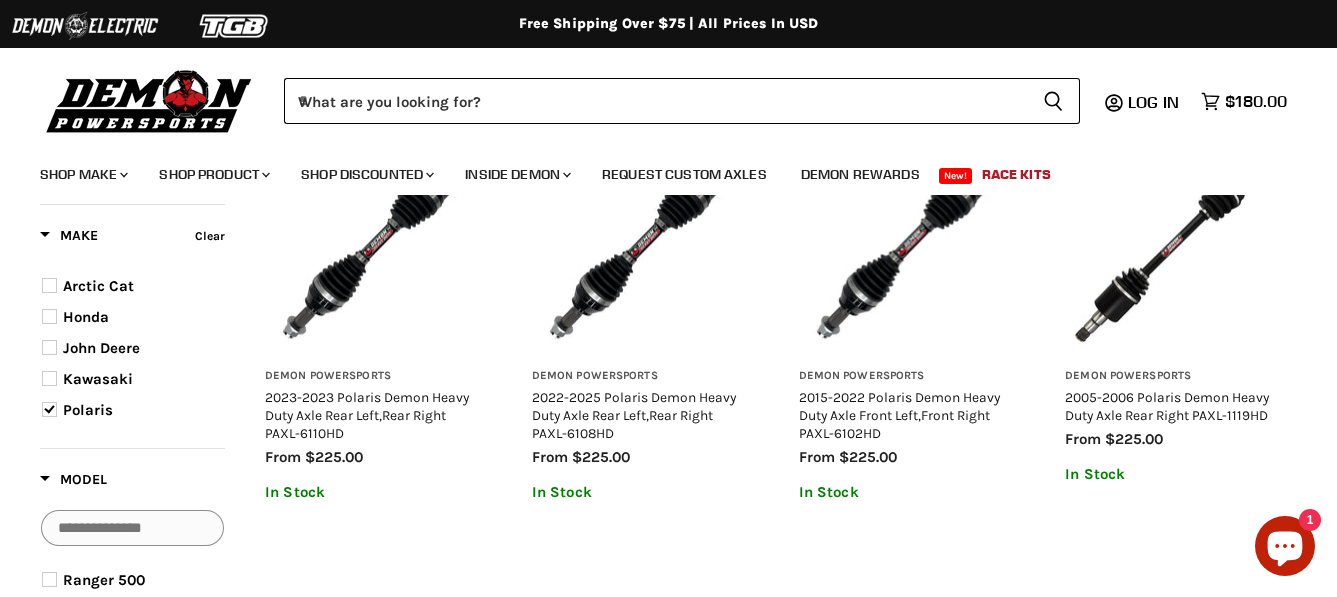 scroll, scrollTop: 216, scrollLeft: 0, axis: vertical 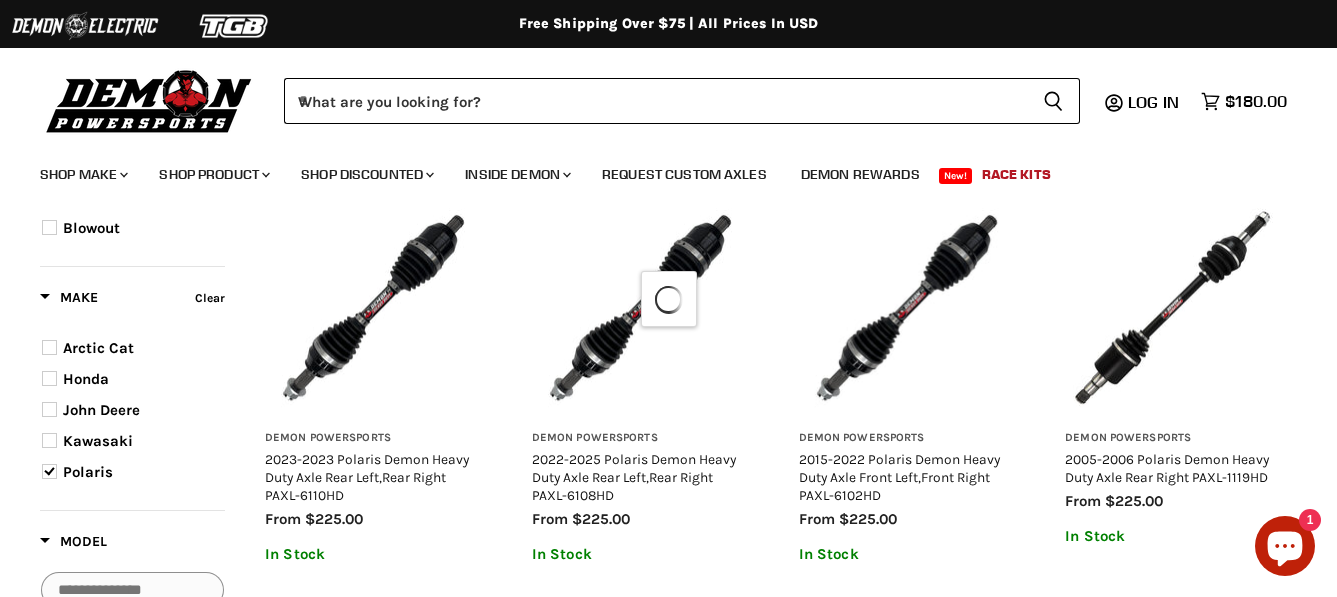 select on "**********" 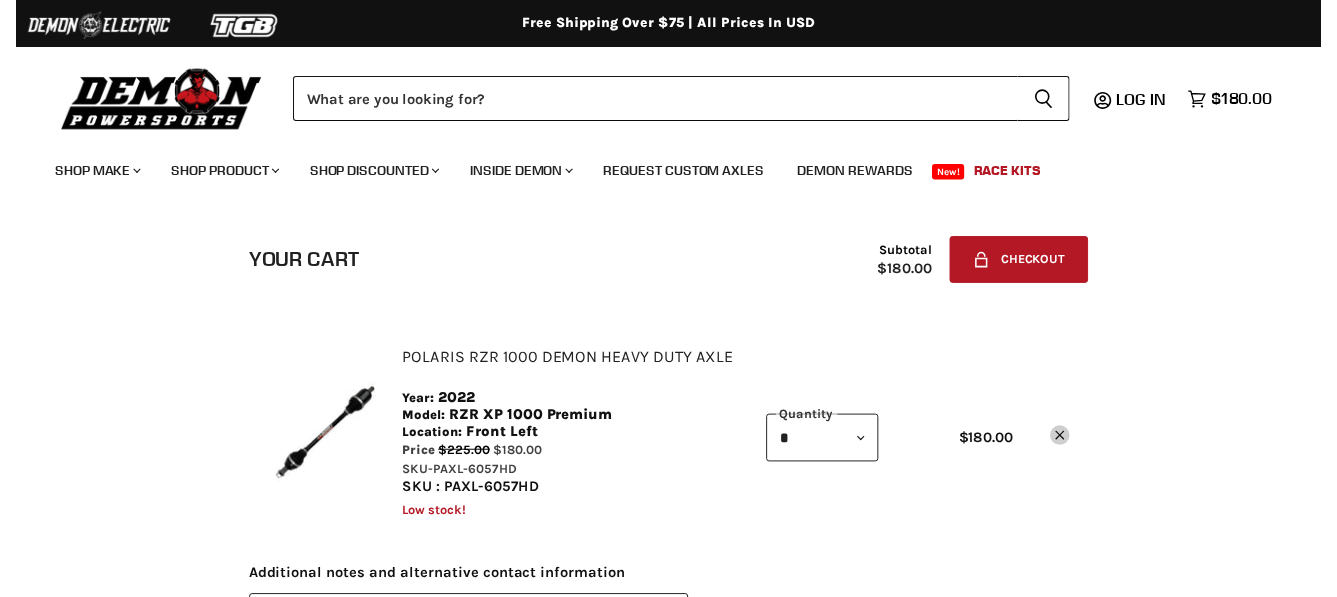 scroll, scrollTop: 0, scrollLeft: 0, axis: both 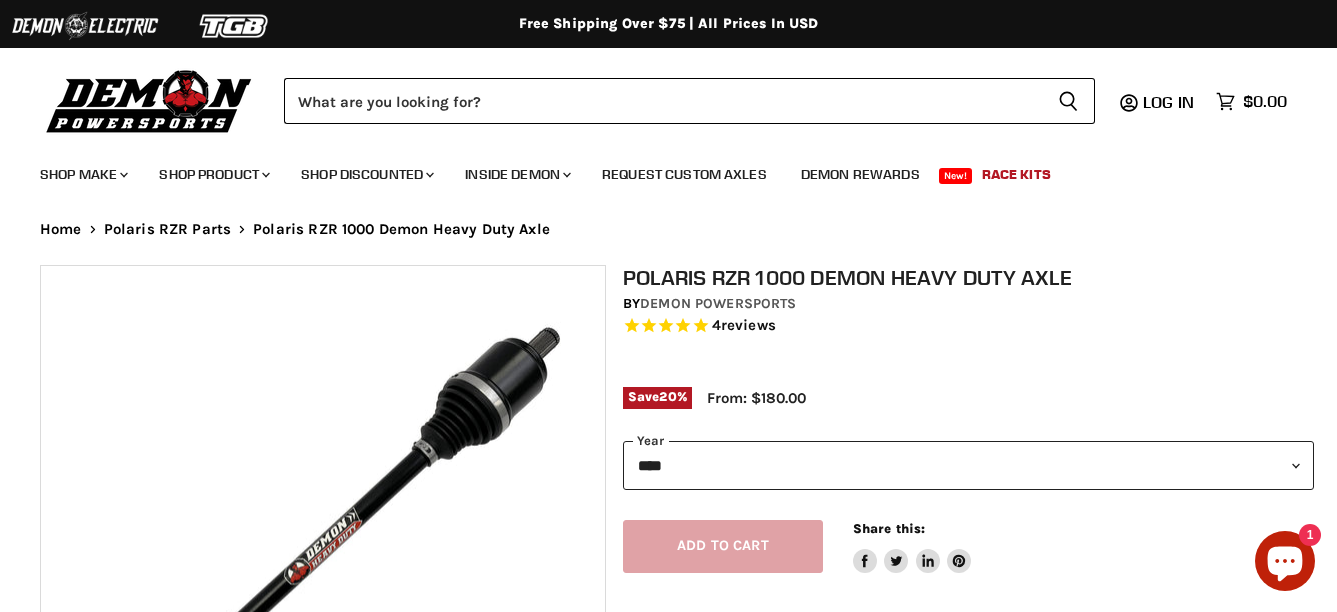 select on "****" 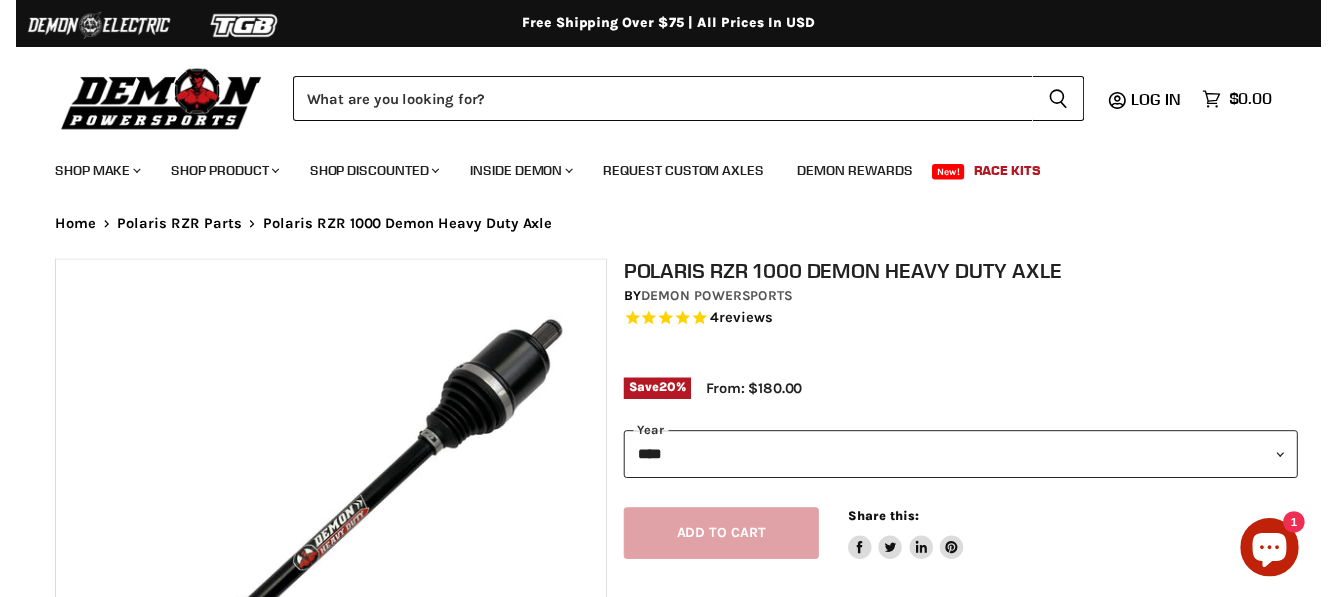 scroll, scrollTop: 100, scrollLeft: 0, axis: vertical 